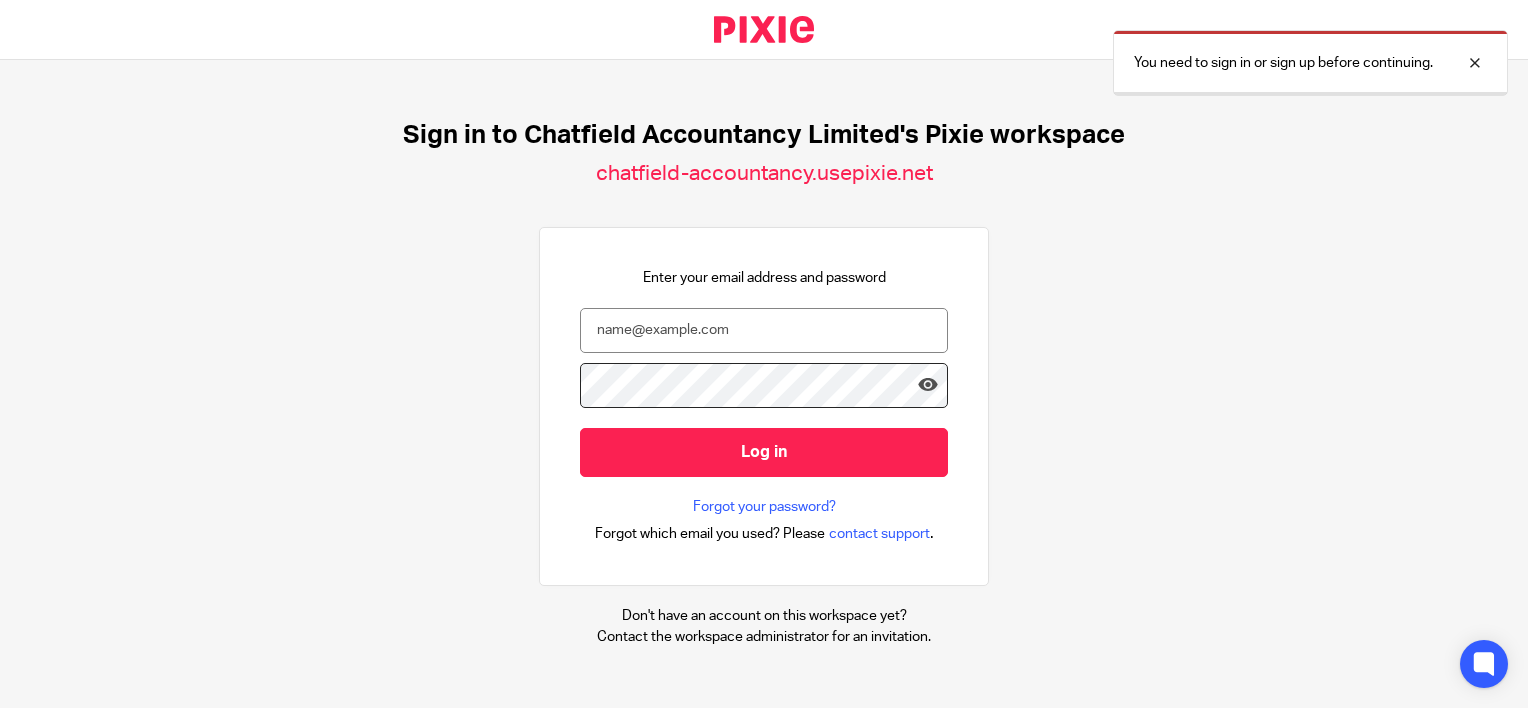 scroll, scrollTop: 0, scrollLeft: 0, axis: both 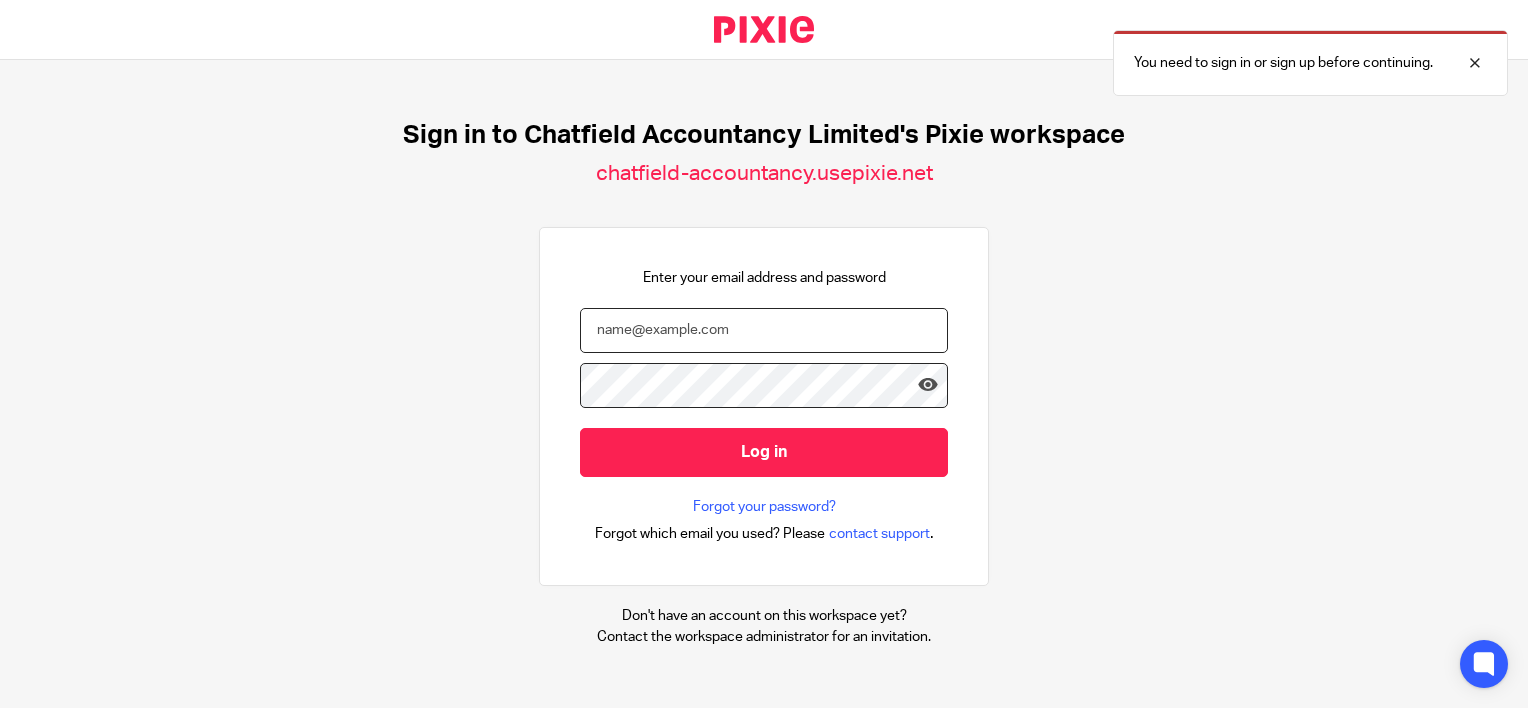 click at bounding box center [764, 330] 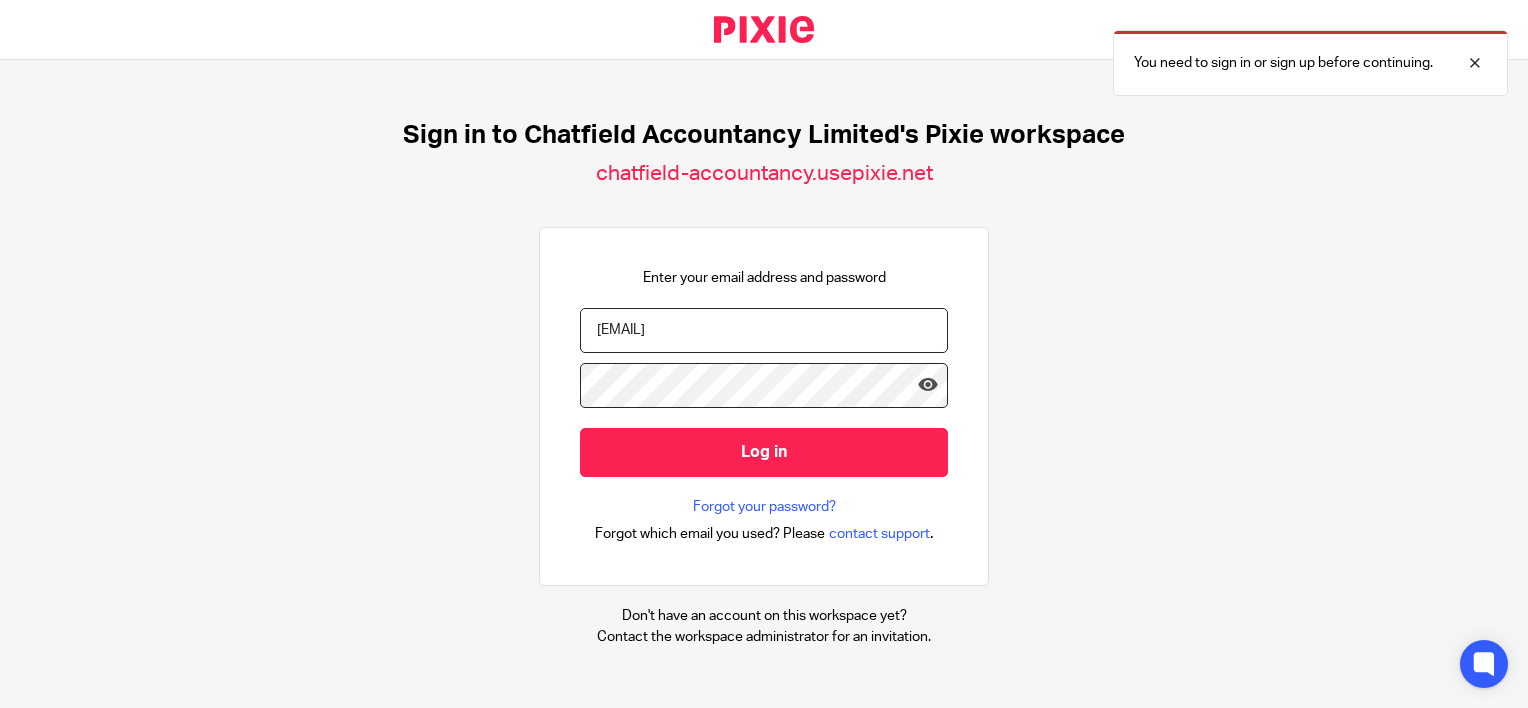 type on "hannahchatfield1@virginmedia.com" 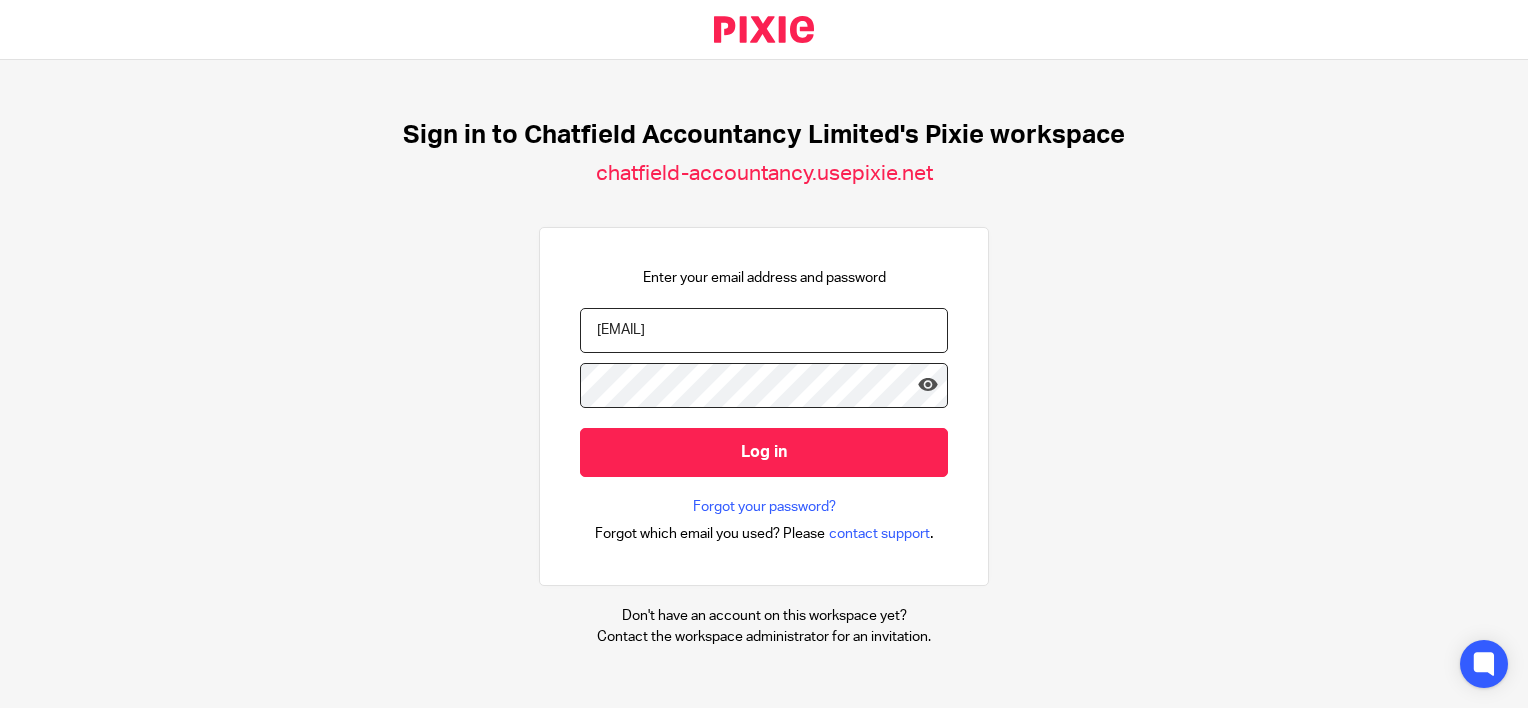type on "hannah@chatfieldaccountancy.co.uk" 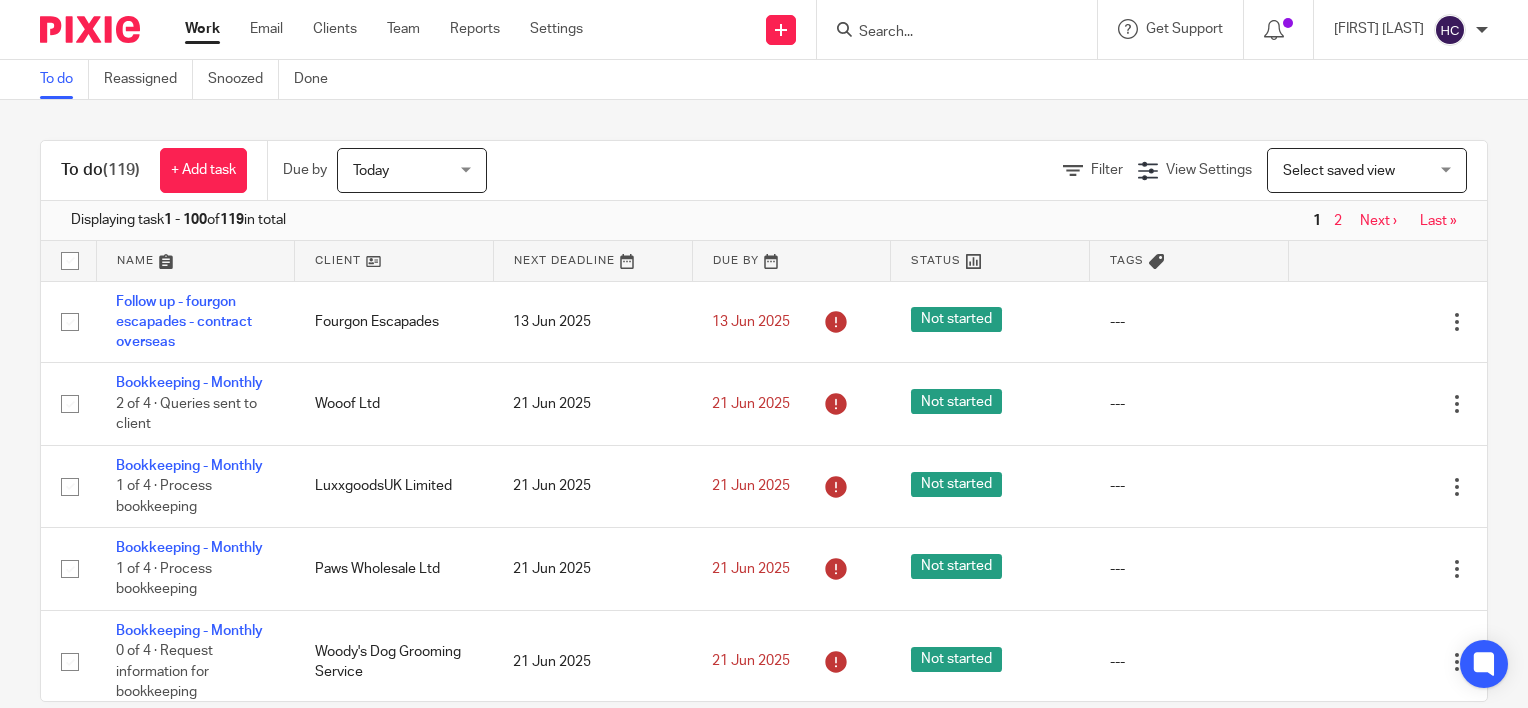 scroll, scrollTop: 0, scrollLeft: 0, axis: both 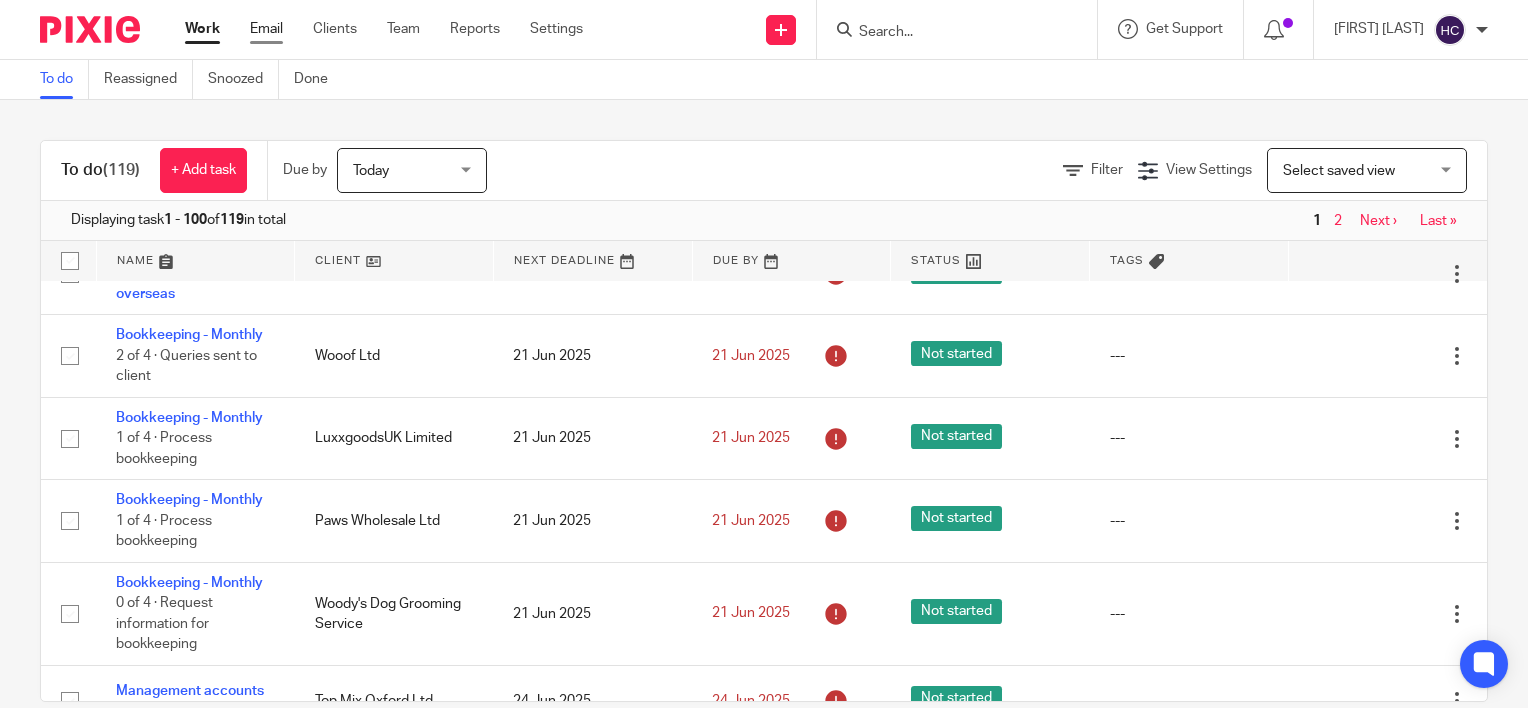click on "Email" at bounding box center [266, 29] 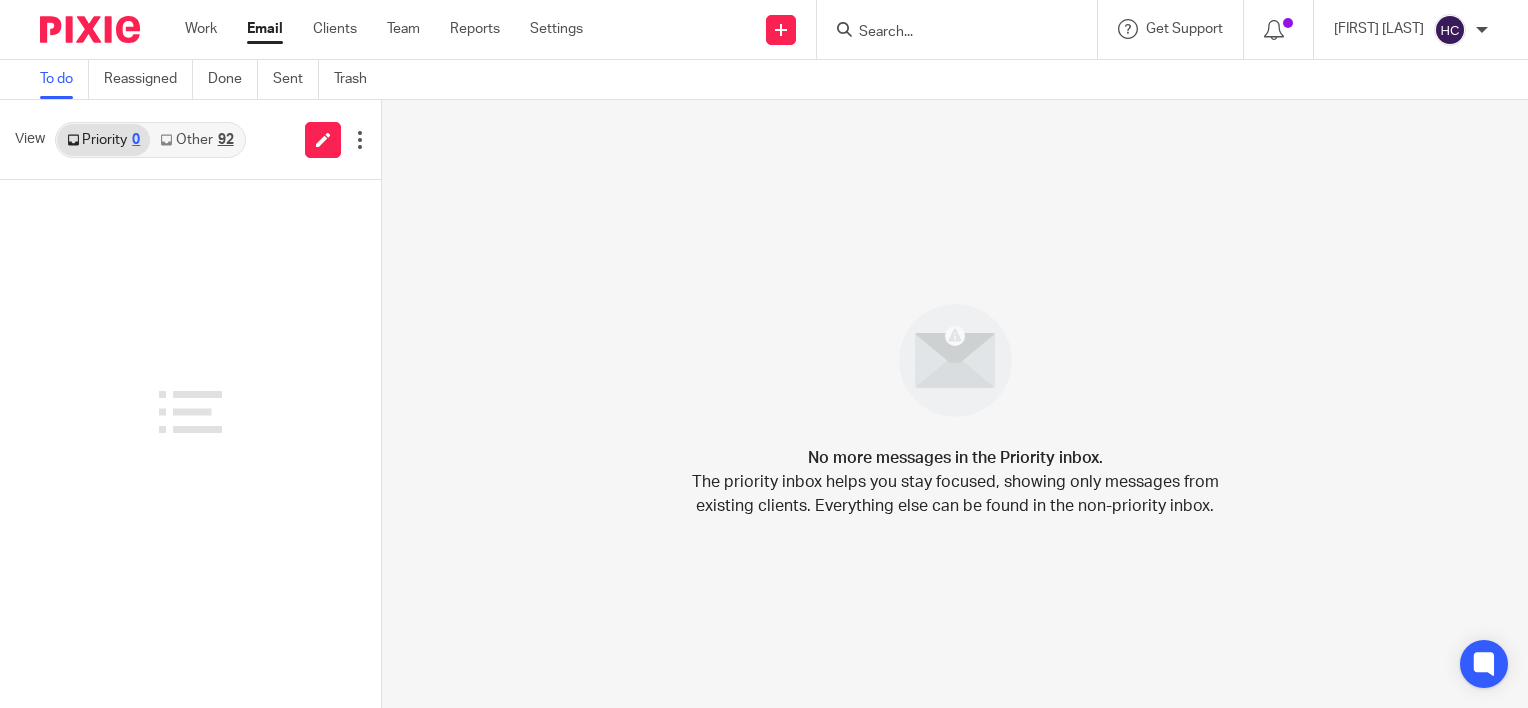 scroll, scrollTop: 0, scrollLeft: 0, axis: both 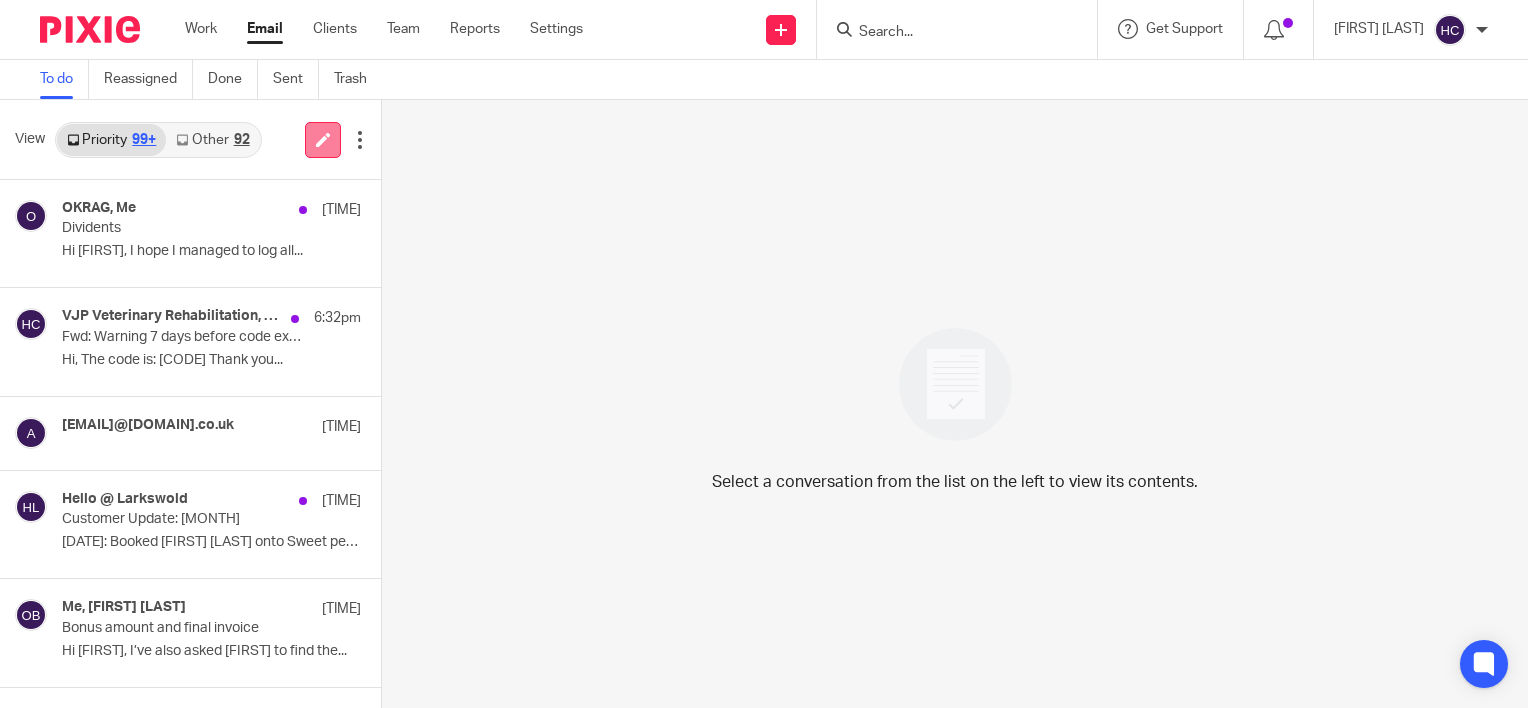 click at bounding box center [323, 139] 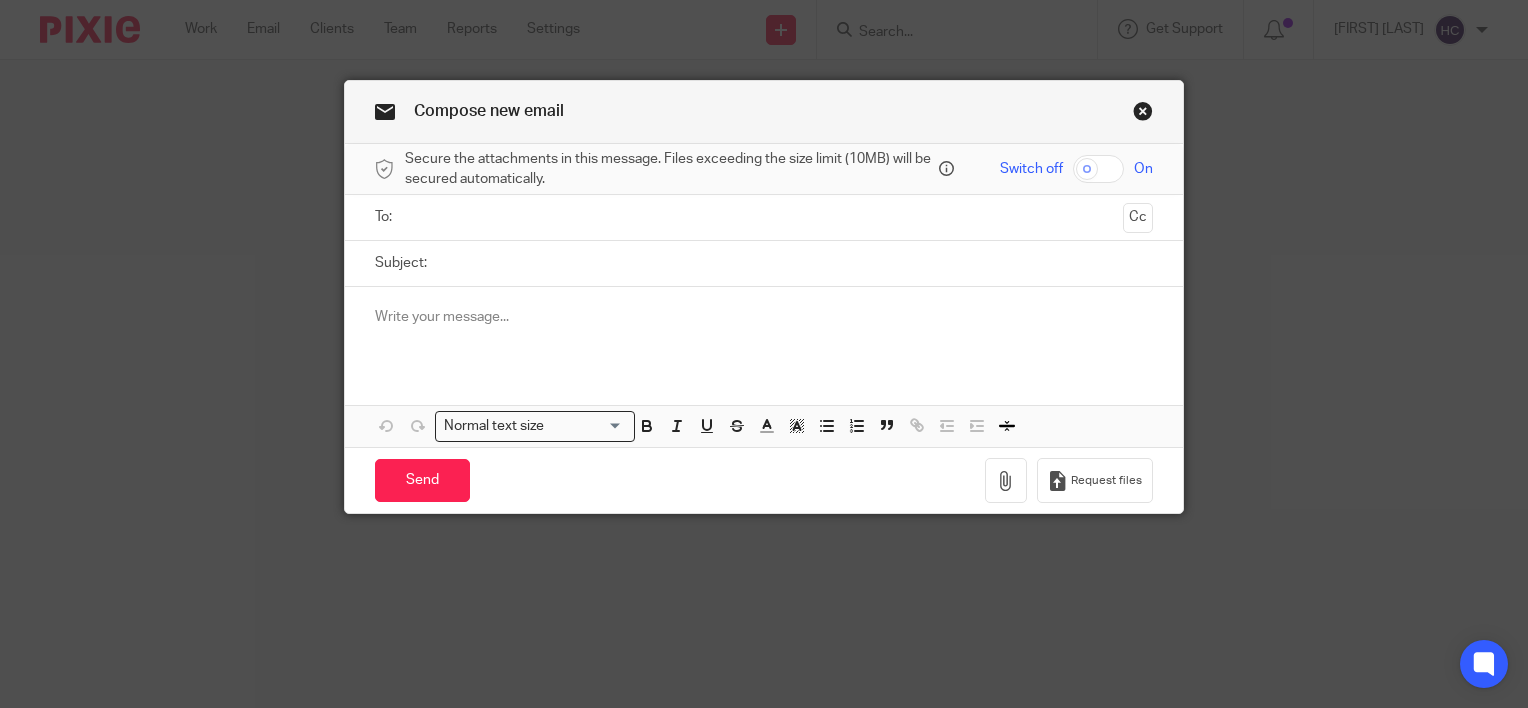 scroll, scrollTop: 0, scrollLeft: 0, axis: both 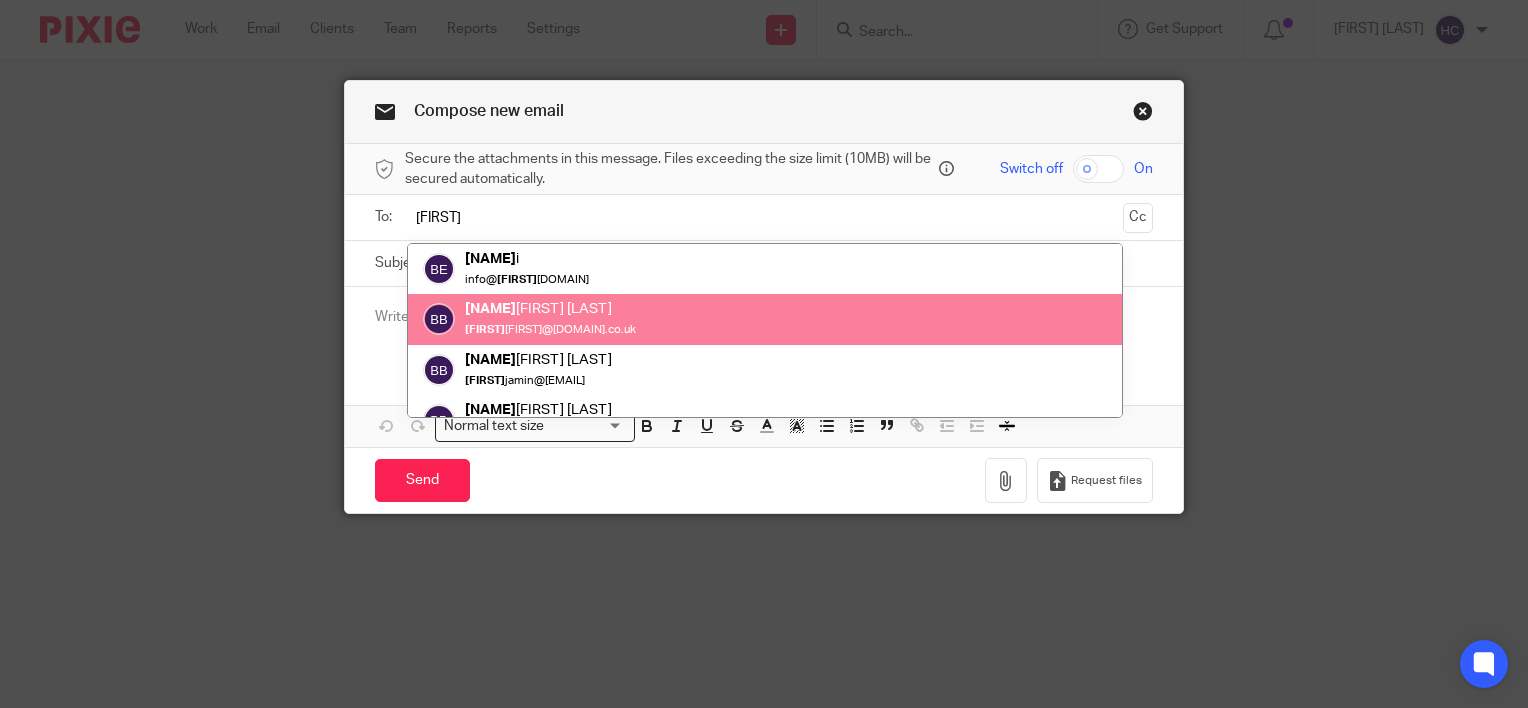 type on "[FIRST]" 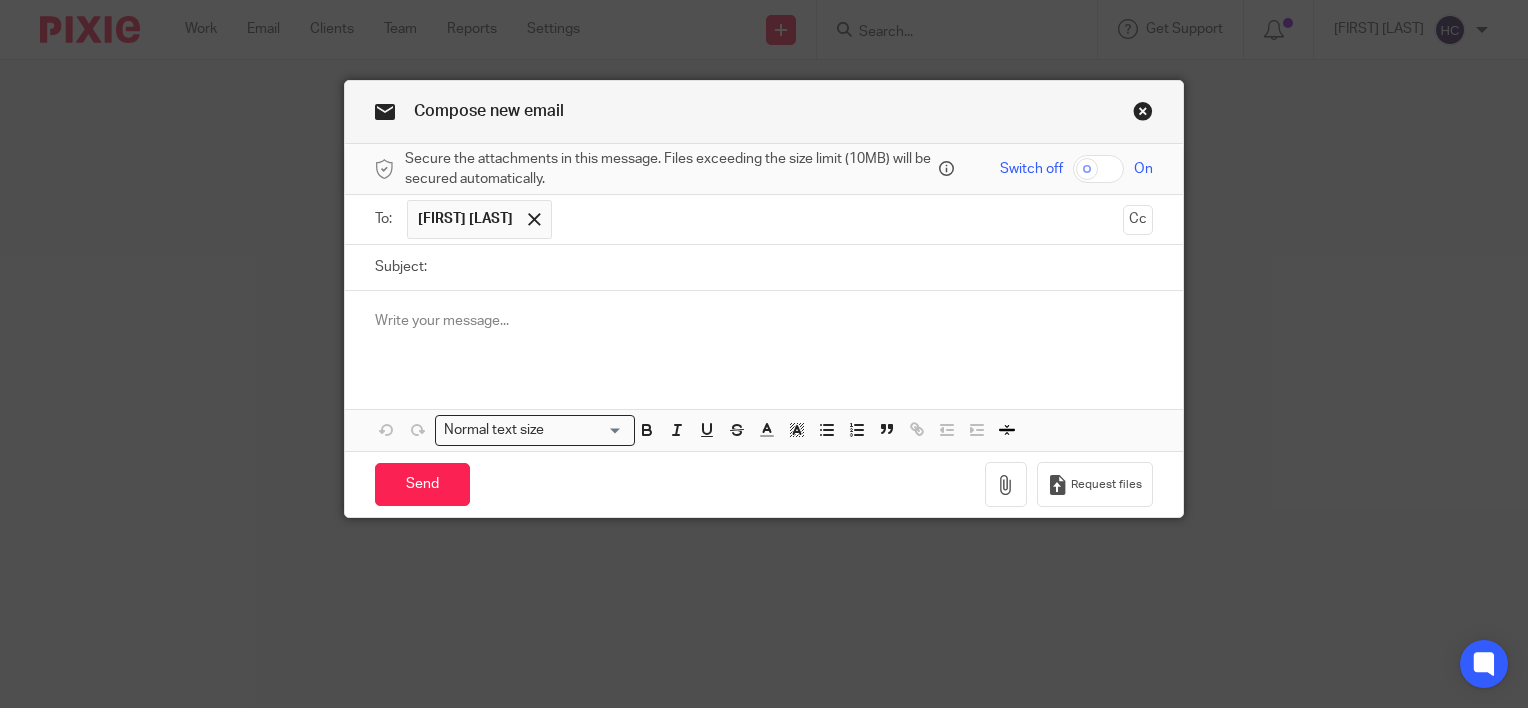 click at bounding box center (838, 219) 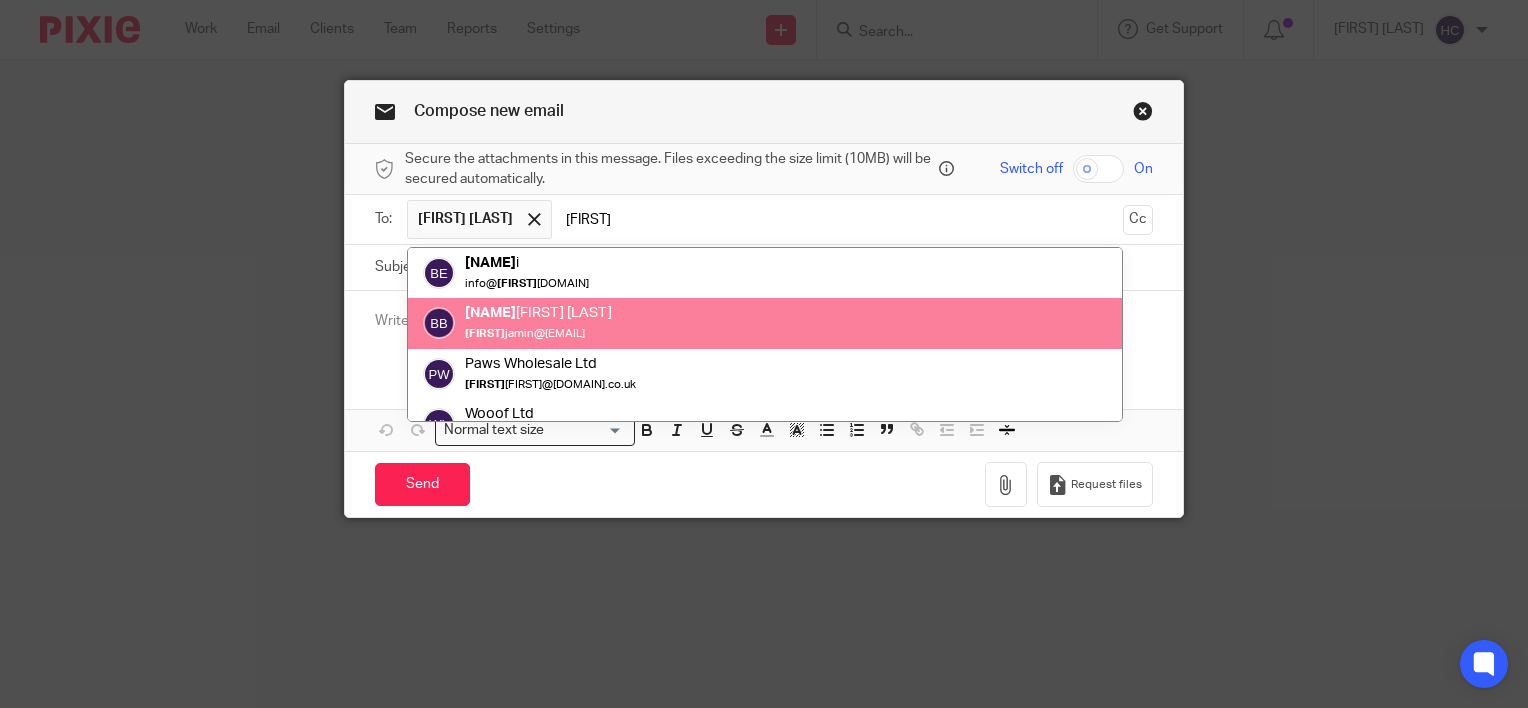 type on "[FIRST]" 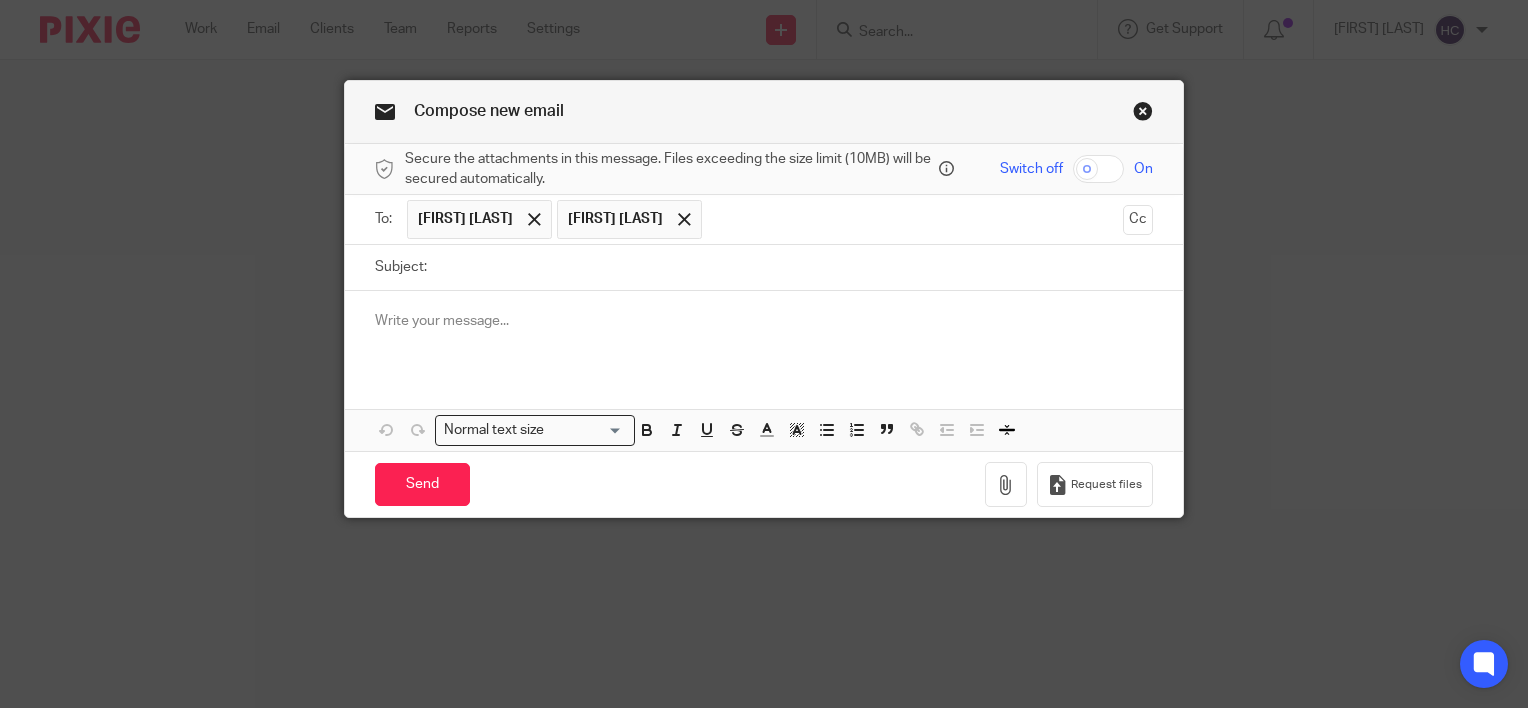 click on "Subject:" at bounding box center (795, 267) 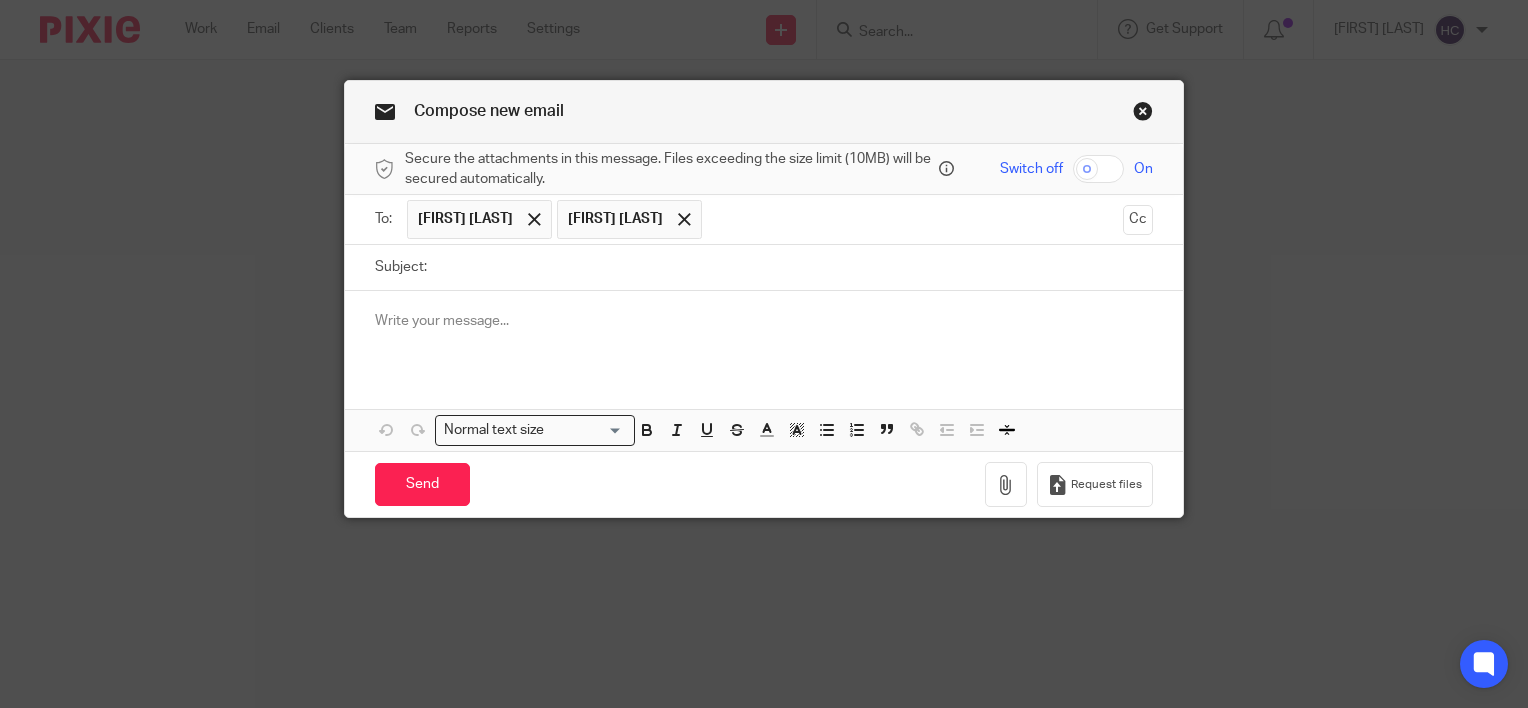 type on "V" 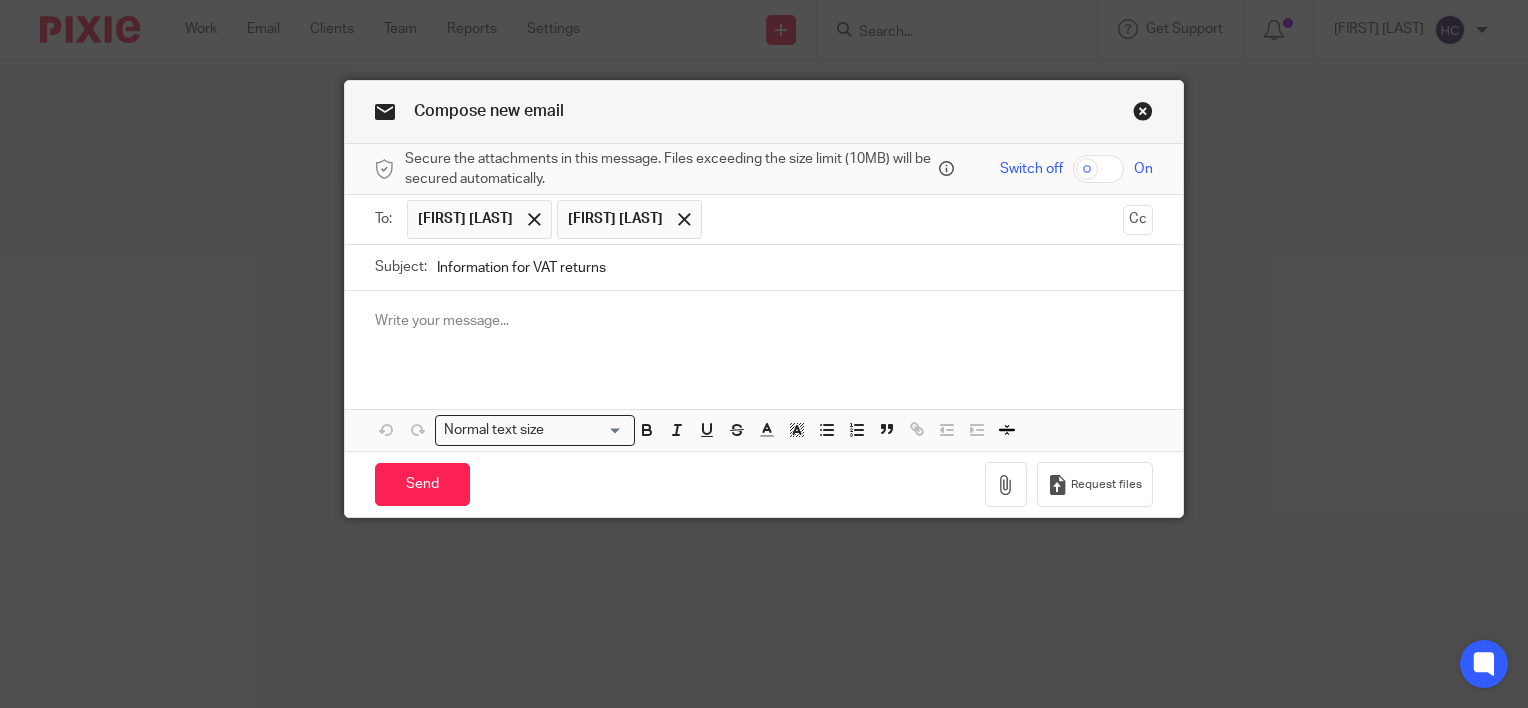 type on "Information for VAT returns" 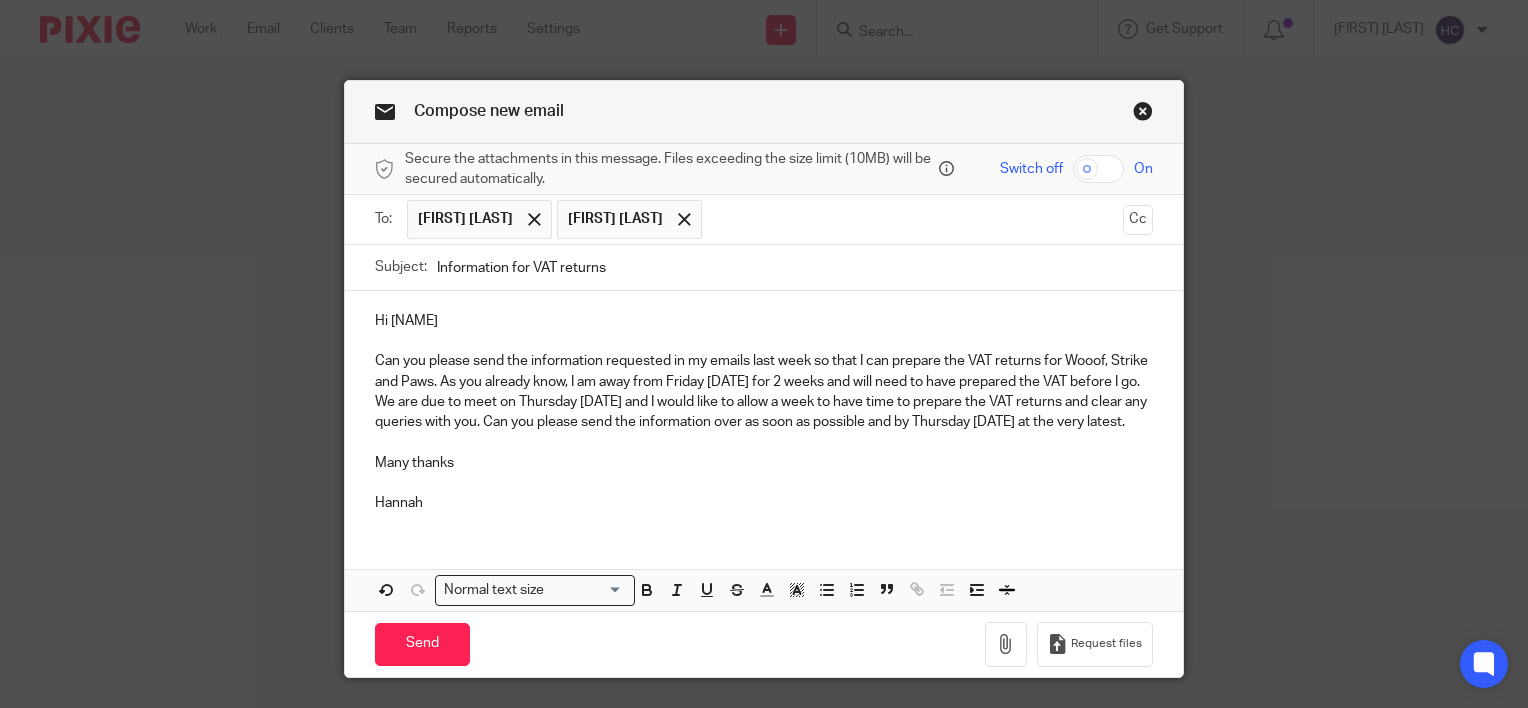 click on "Can you please send the information requested in my emails last week so that I can prepare the VAT returns for Wooof, Strike and Paws. As you already know, I am away from Friday [DATE] for 2 weeks and will need to have prepared the VAT before I go. We are due to meet on Thursday [DATE] and I would like to allow a week to have time to prepare the VAT returns and clear any queries with you. Can you please send the information over as soon as possible and by Thursday [DATE] at the very latest." at bounding box center (764, 391) 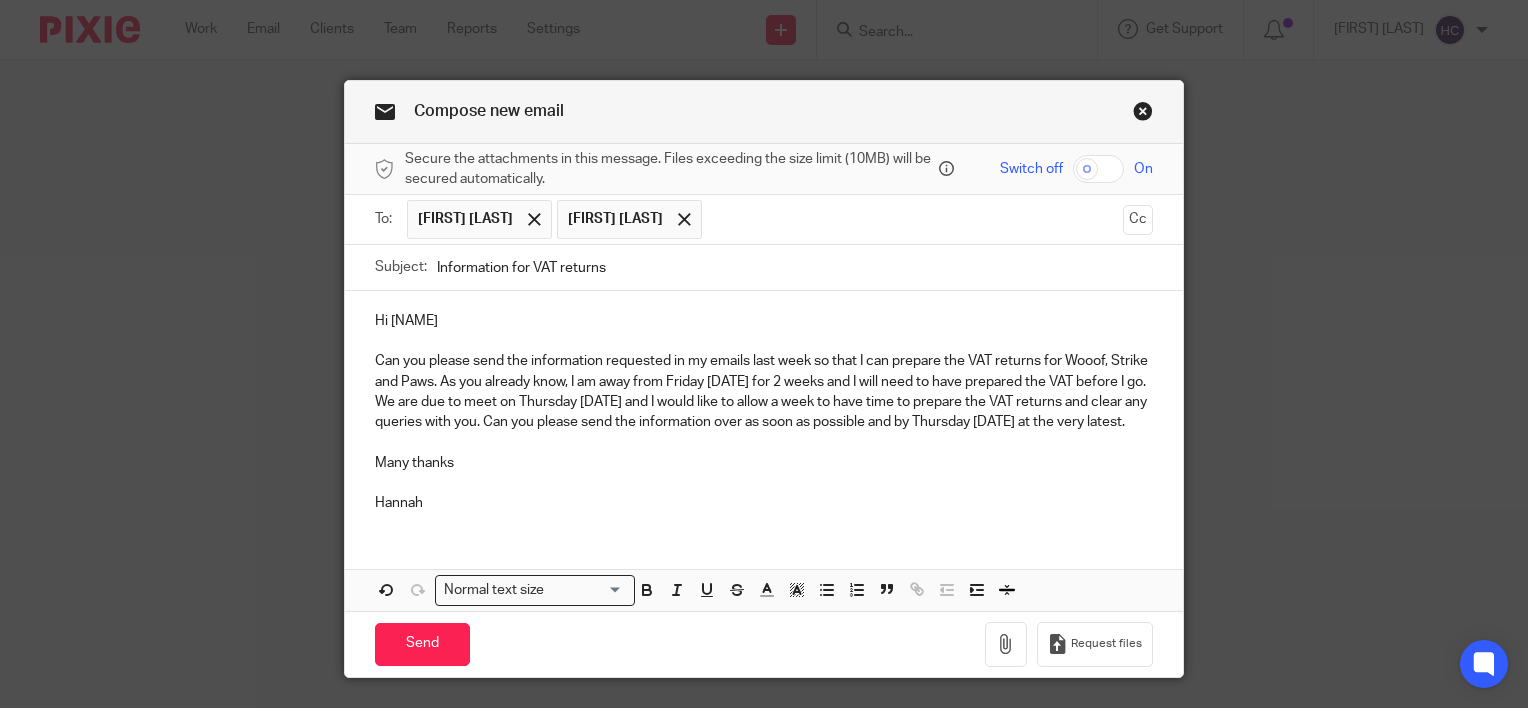 click on "Information for VAT returns" at bounding box center (795, 267) 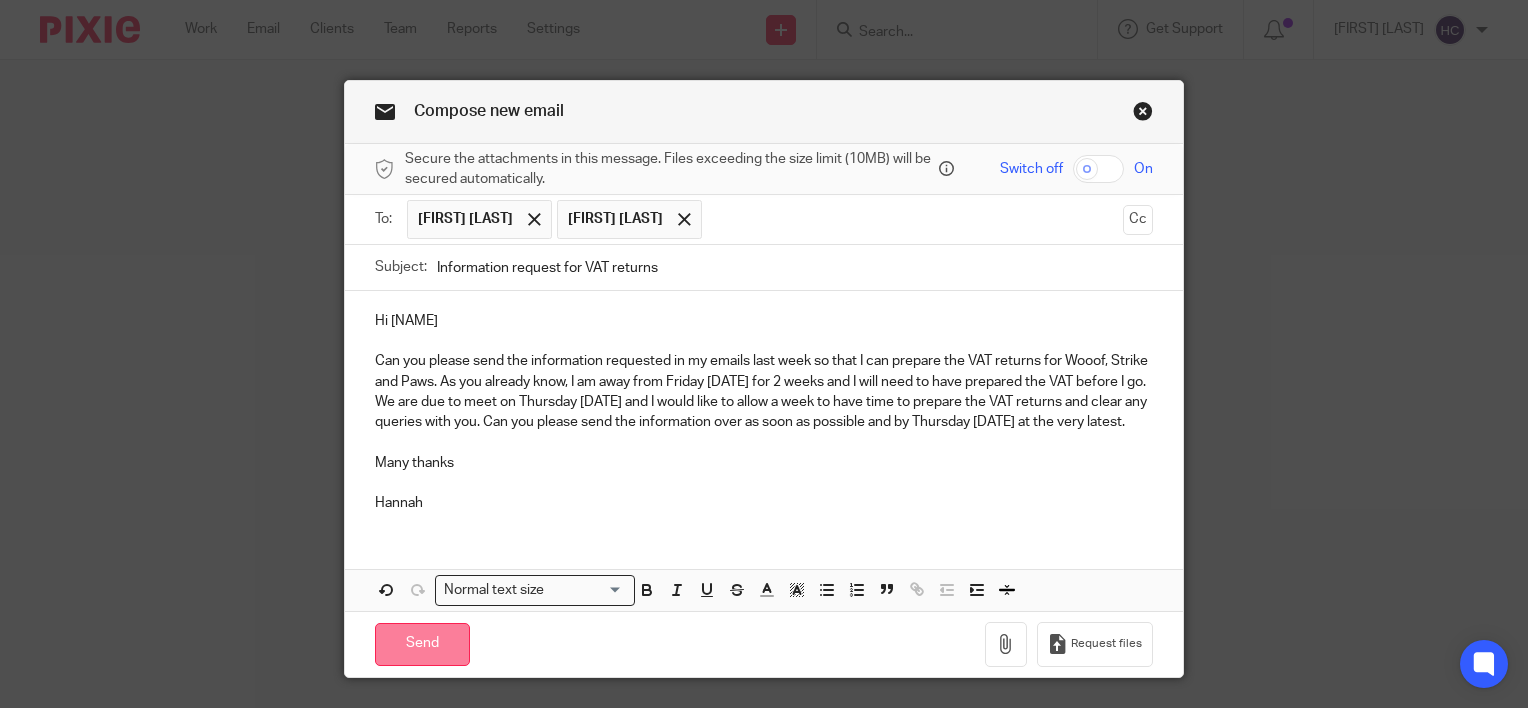 type on "Information request for VAT returns" 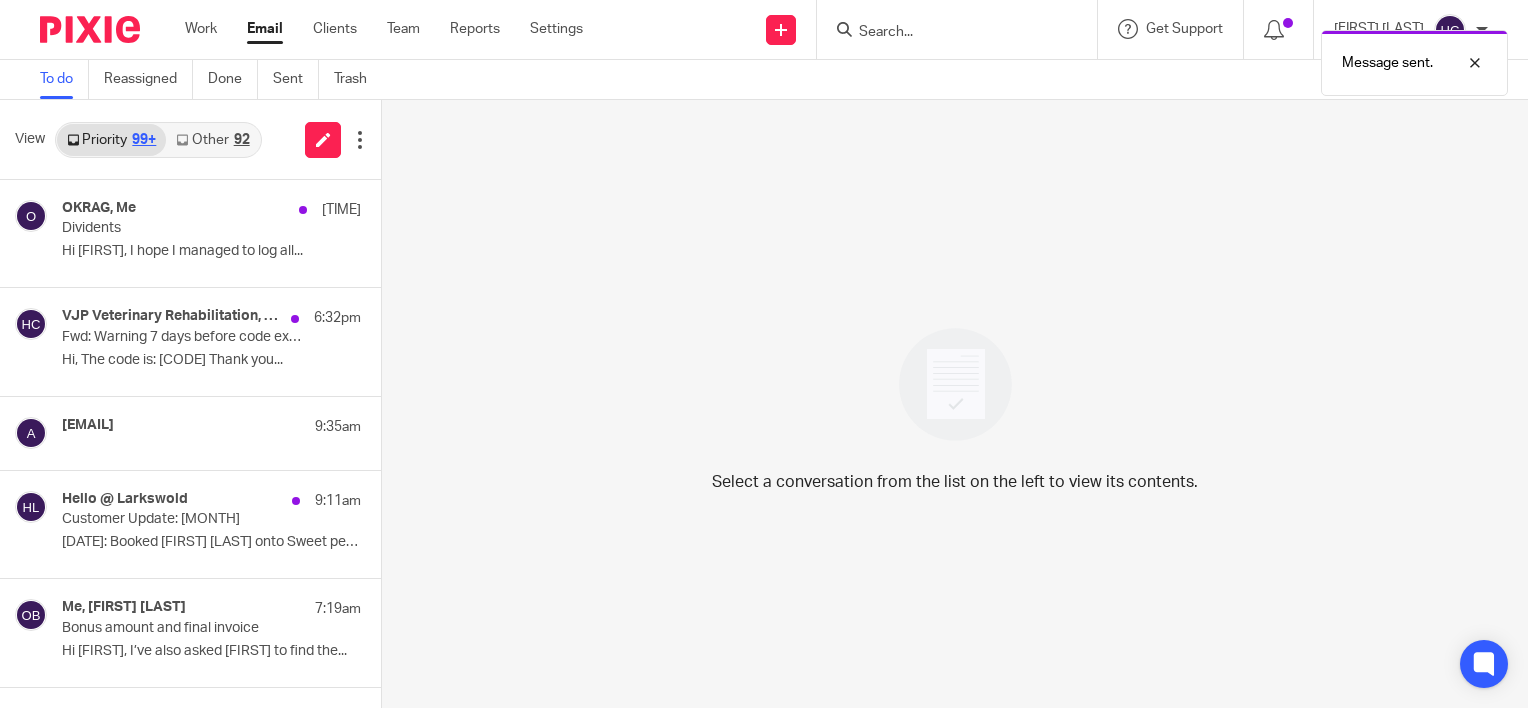 scroll, scrollTop: 0, scrollLeft: 0, axis: both 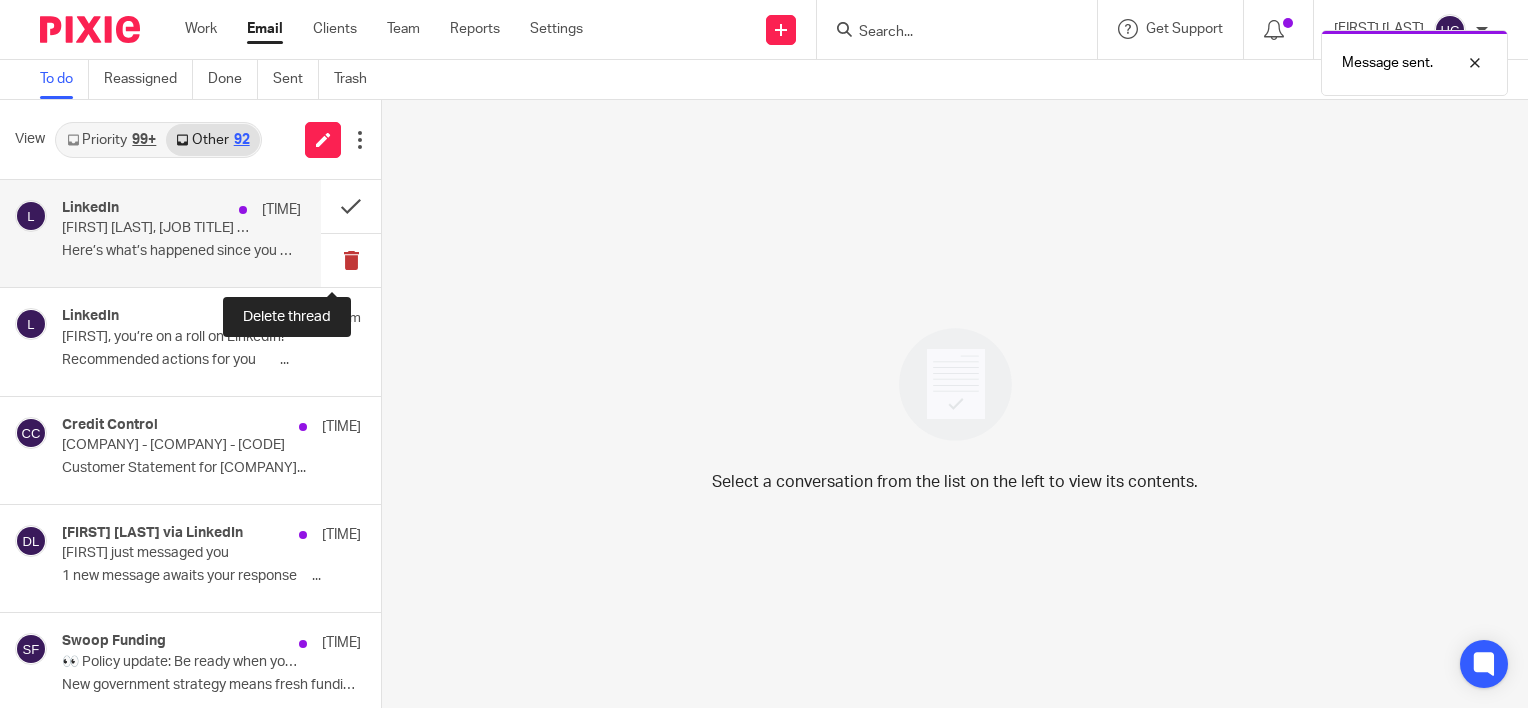 click at bounding box center [351, 260] 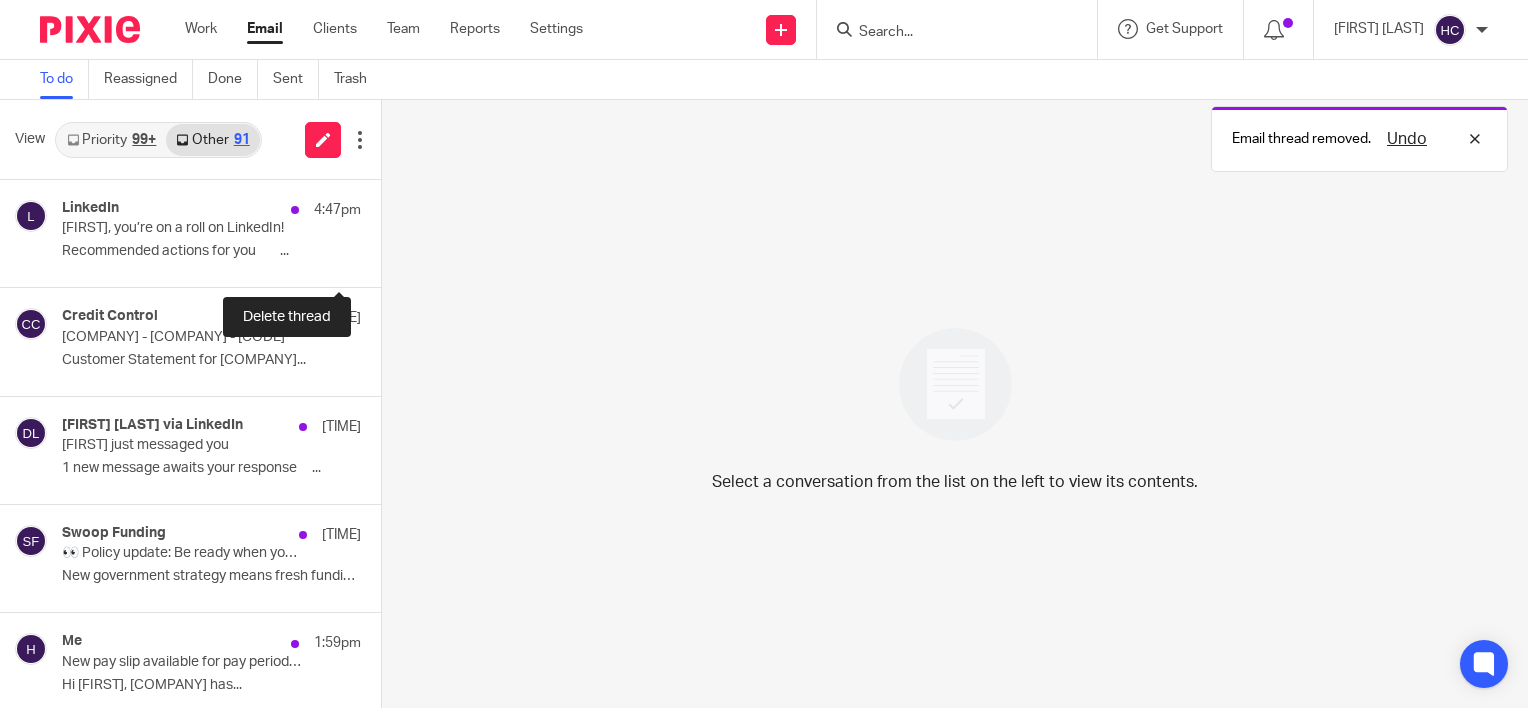 click at bounding box center [389, 260] 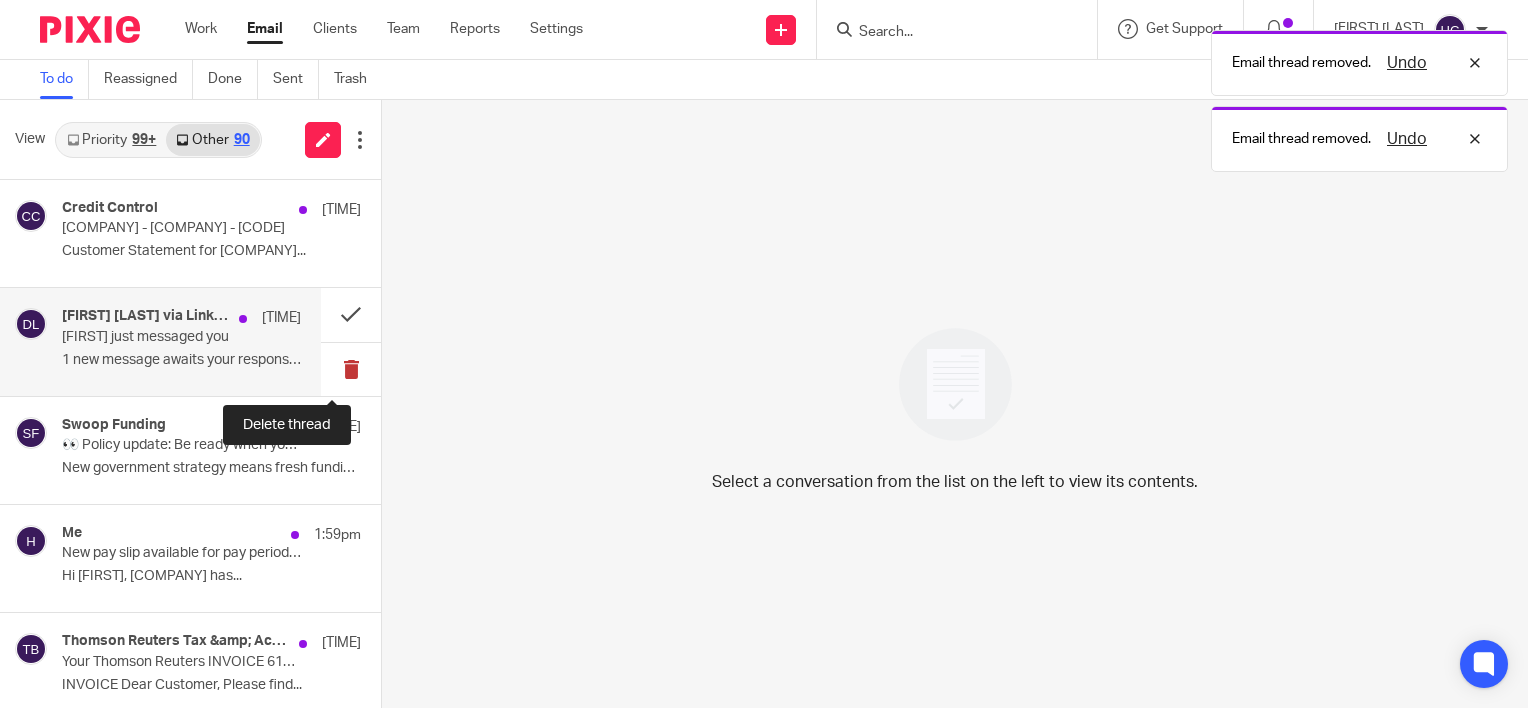 click at bounding box center [351, 369] 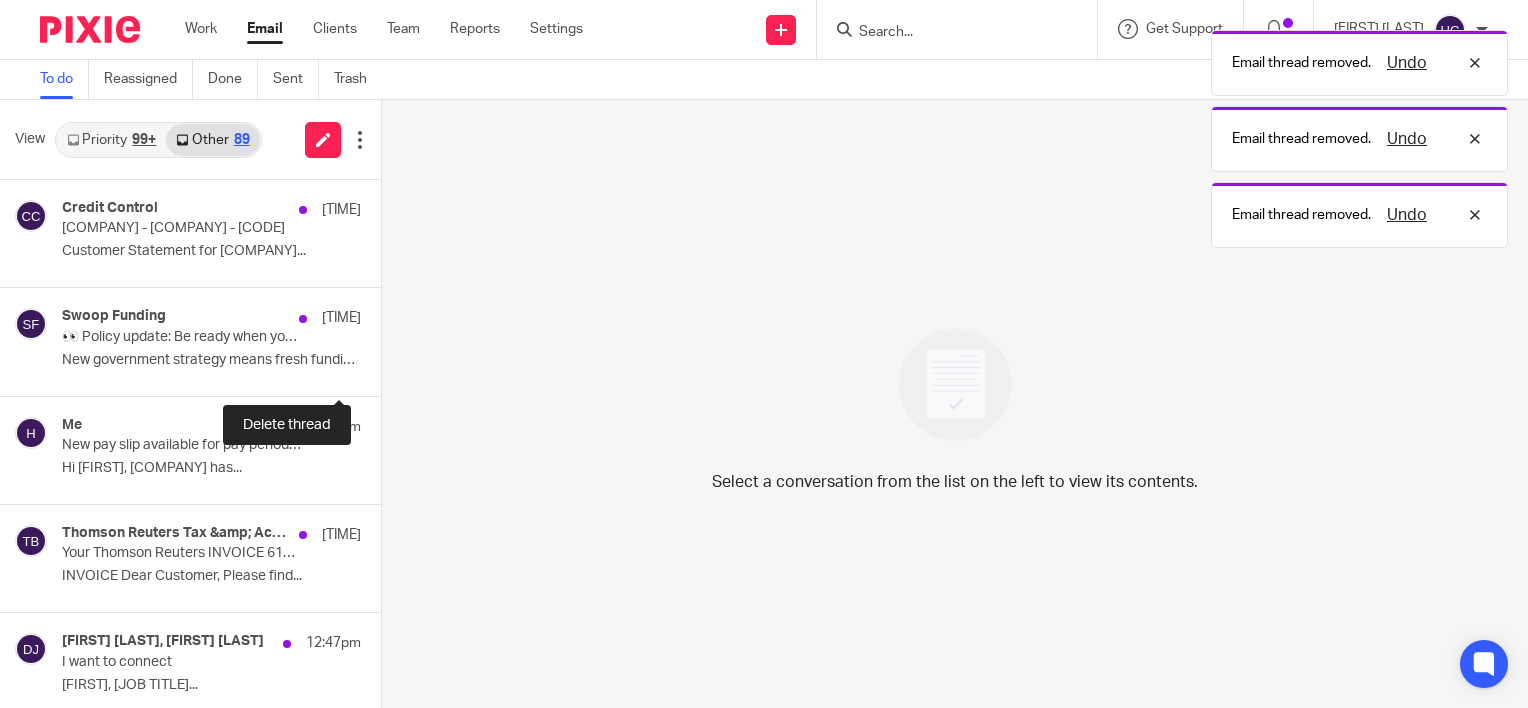 click at bounding box center (389, 369) 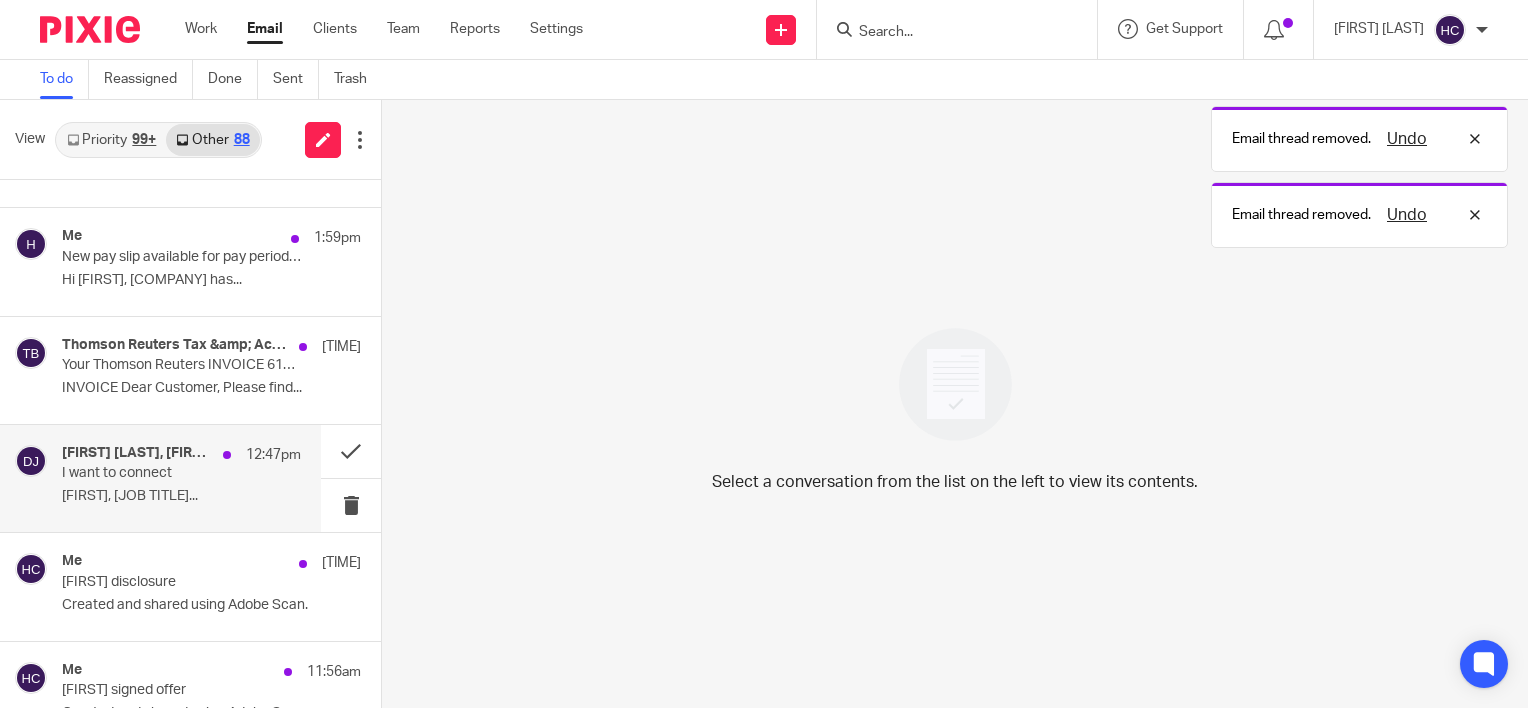 scroll, scrollTop: 84, scrollLeft: 0, axis: vertical 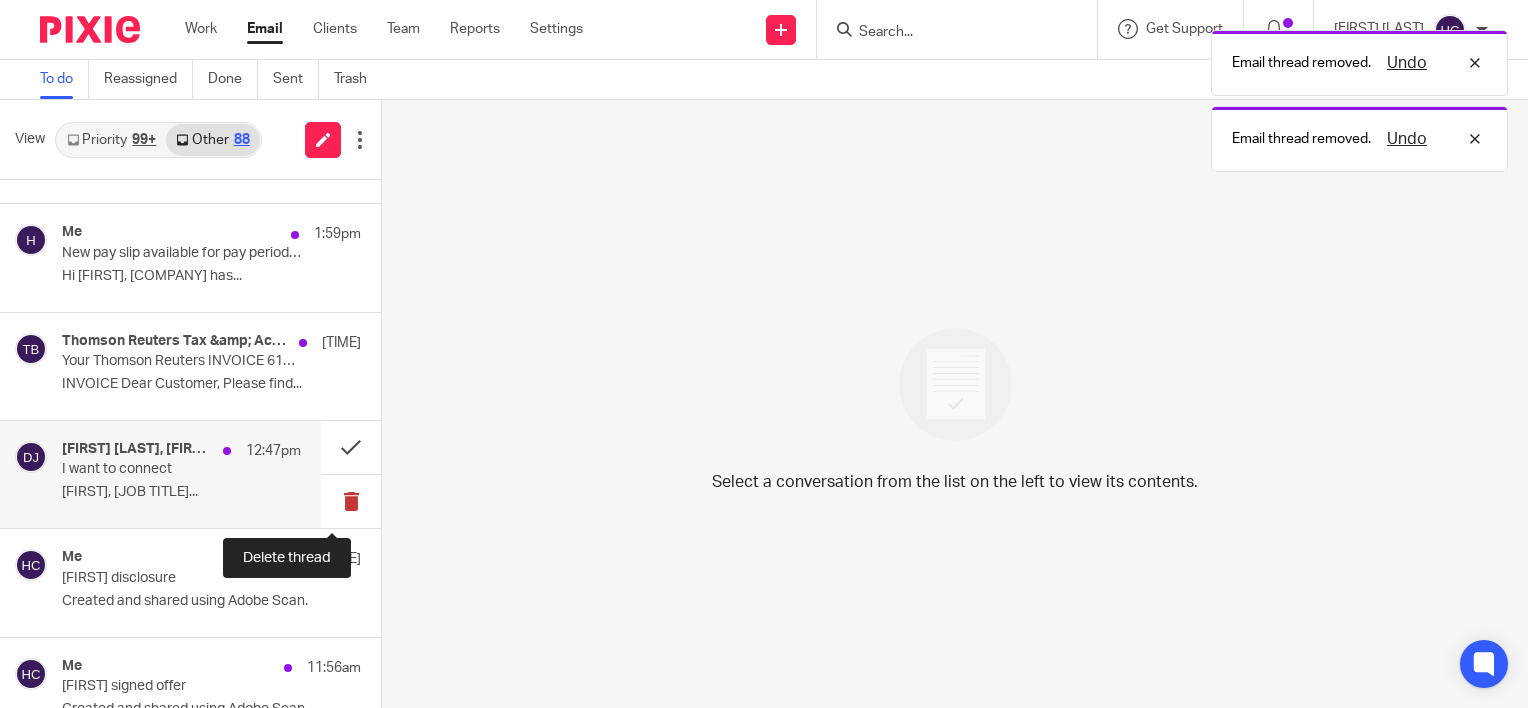 click at bounding box center (351, 501) 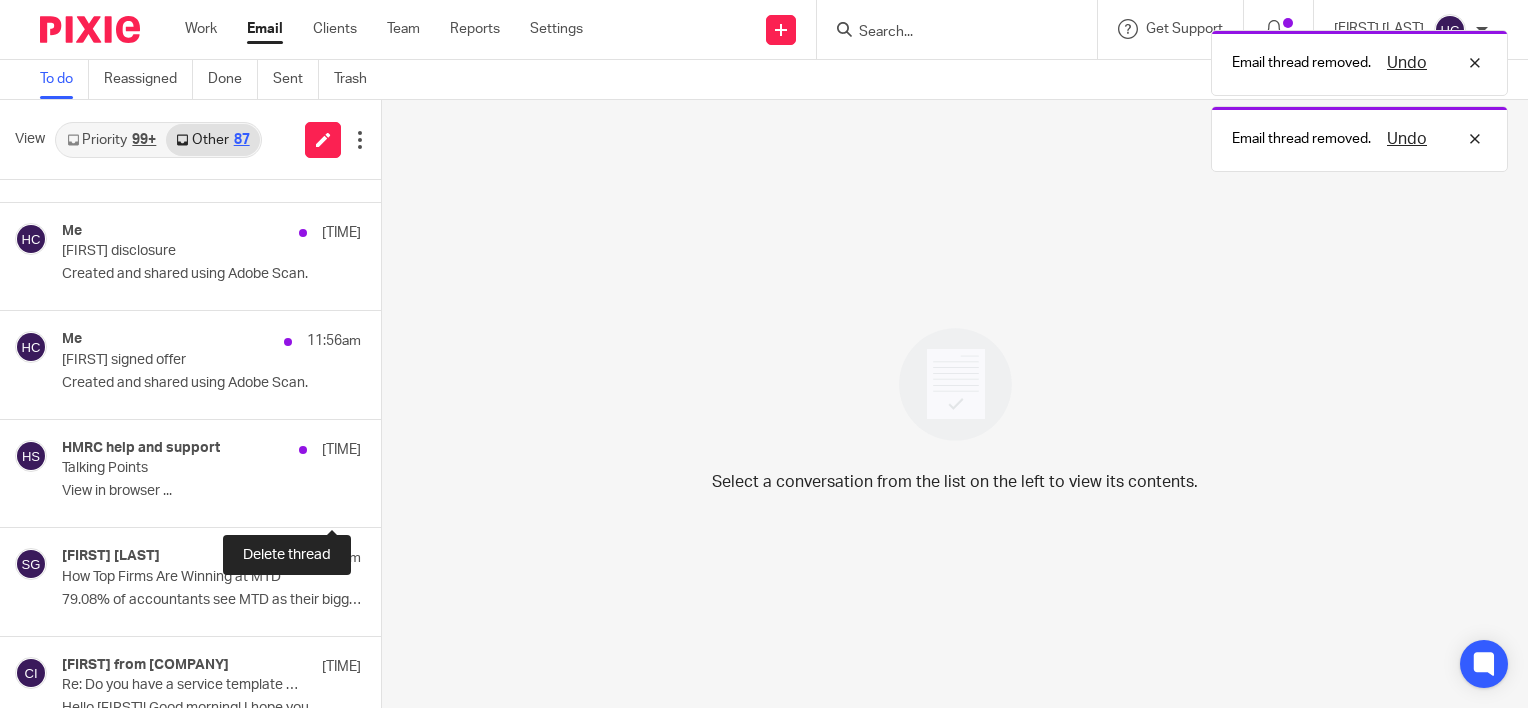 scroll, scrollTop: 304, scrollLeft: 0, axis: vertical 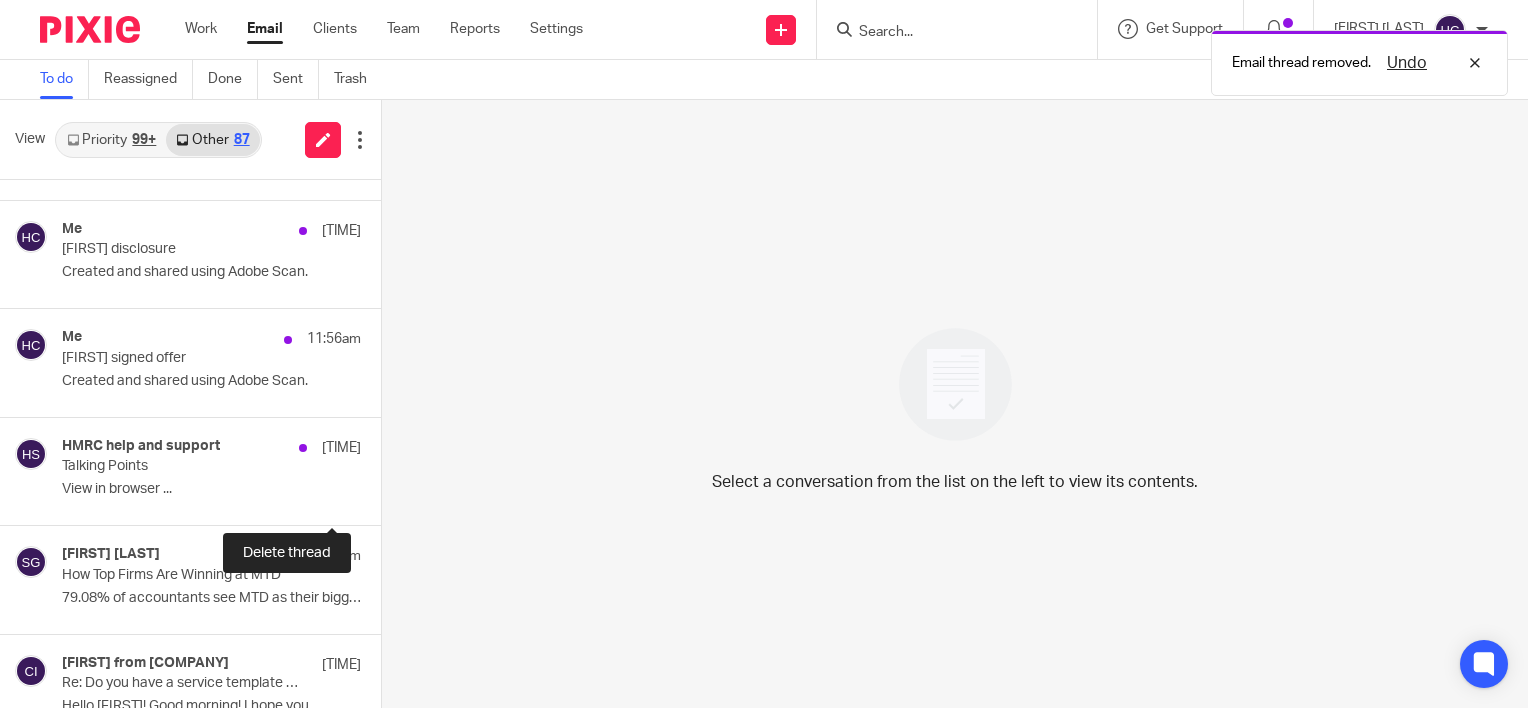 click at bounding box center [389, 498] 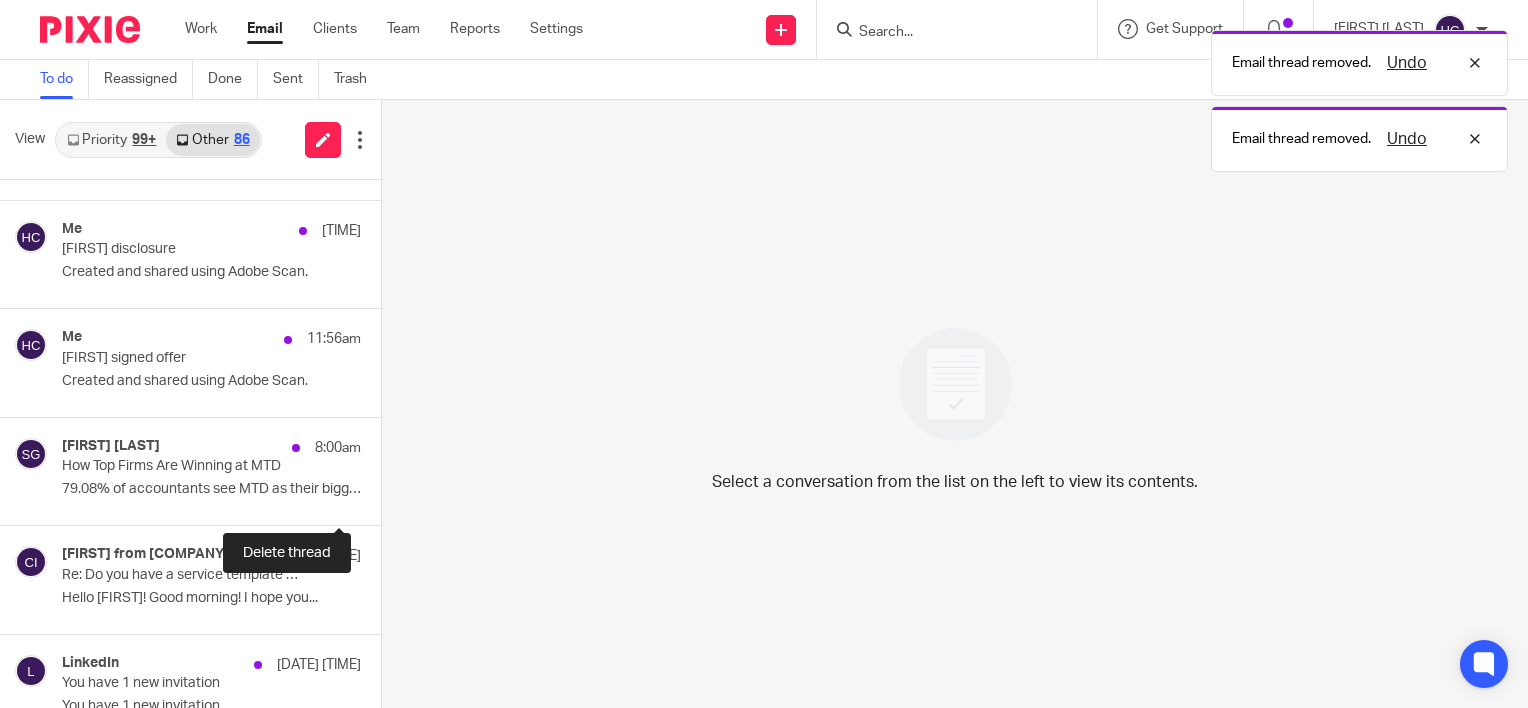 click at bounding box center [389, 498] 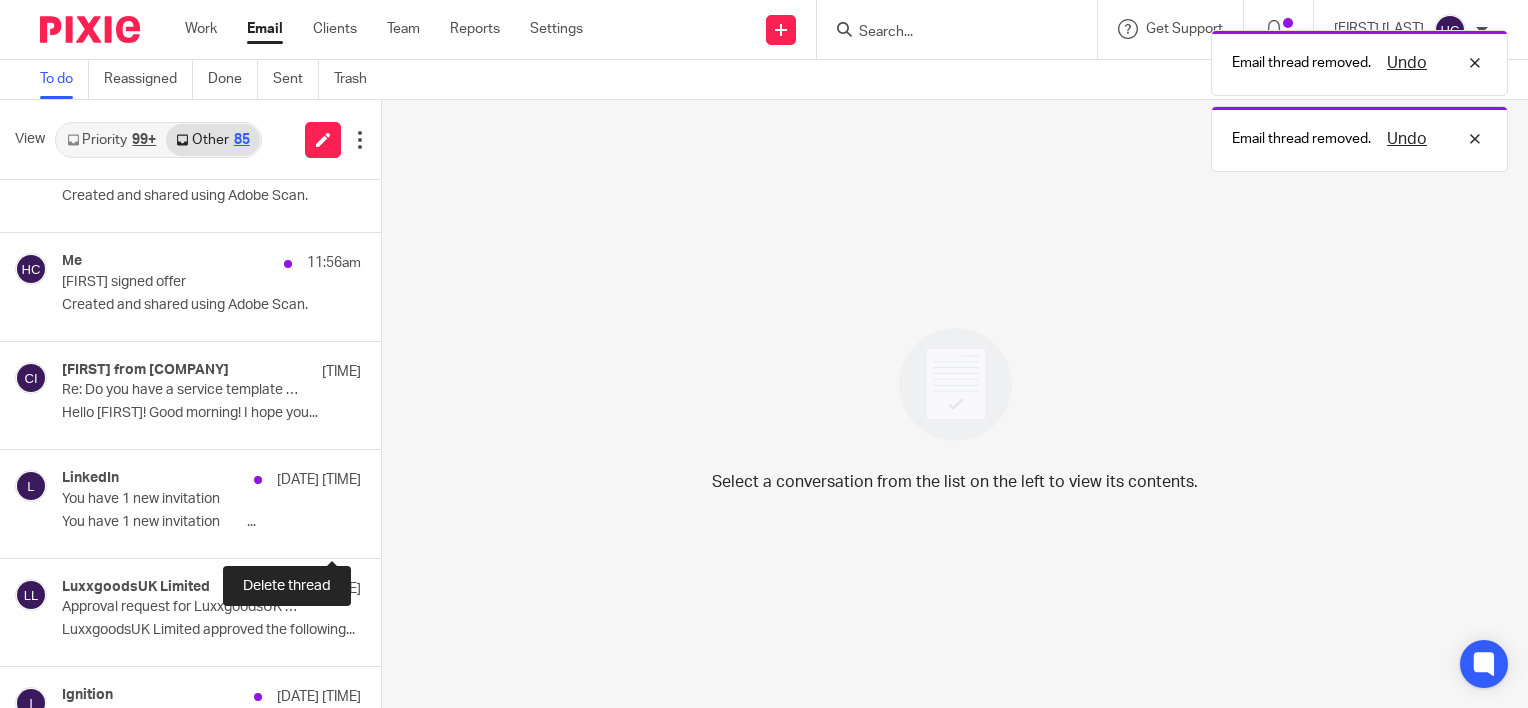 scroll, scrollTop: 380, scrollLeft: 0, axis: vertical 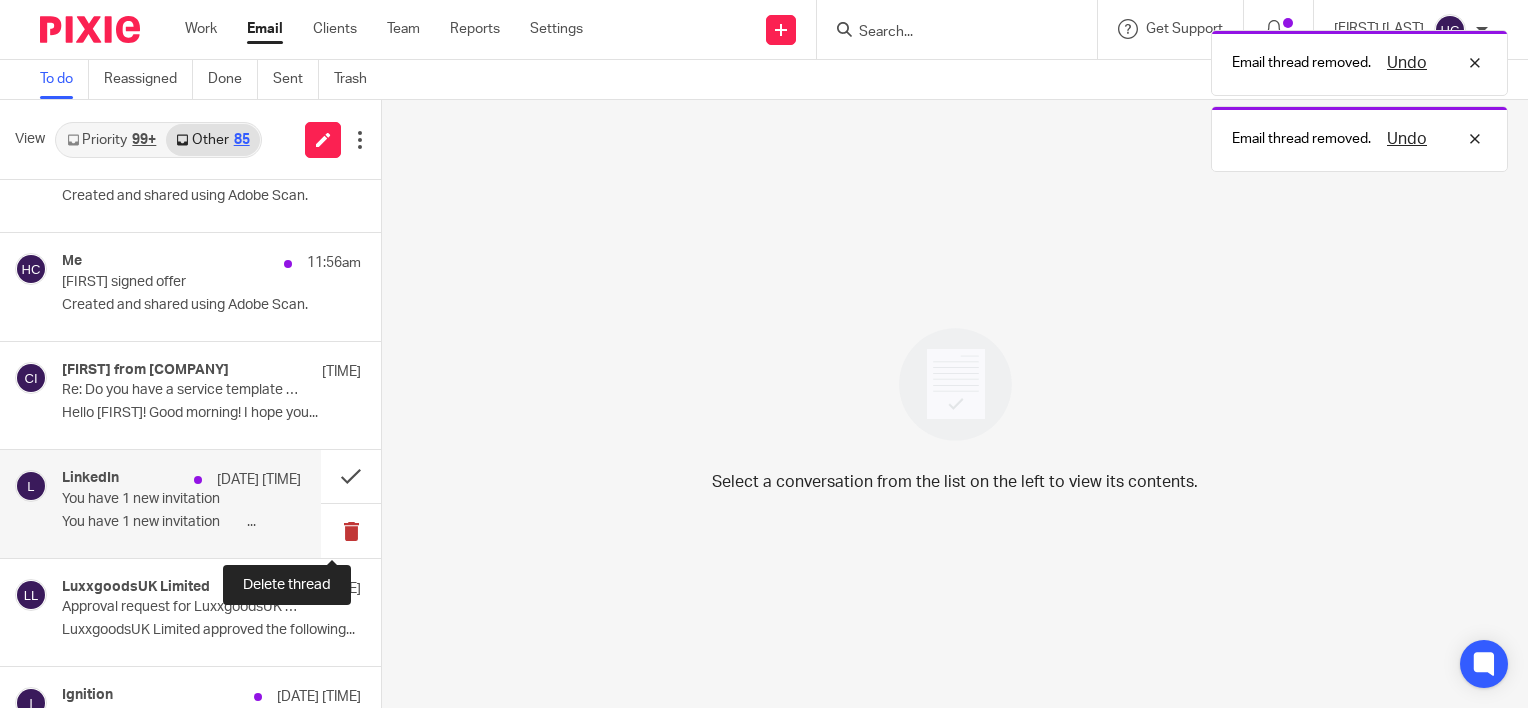 click at bounding box center [351, 530] 